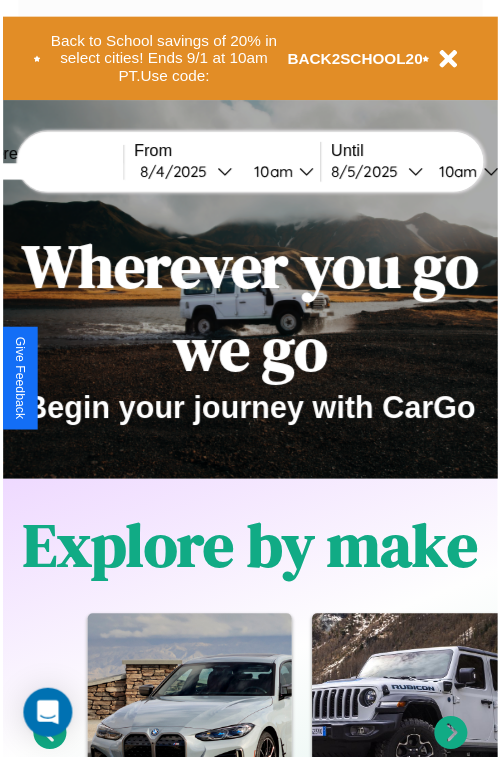 scroll, scrollTop: 0, scrollLeft: 0, axis: both 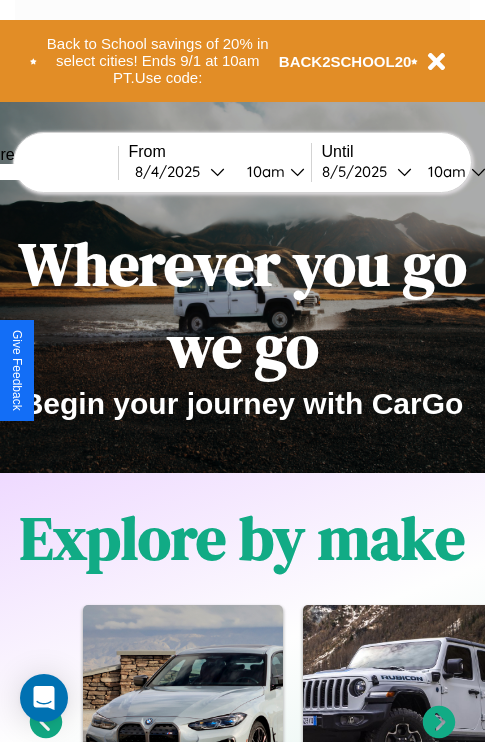 click at bounding box center [43, 172] 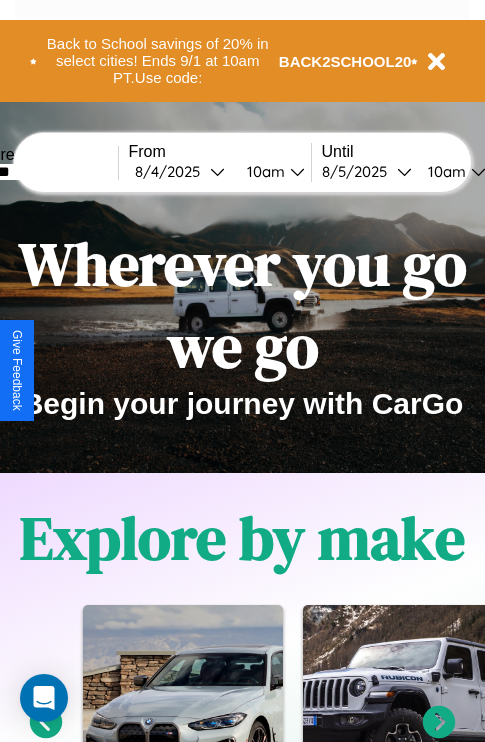 type on "*******" 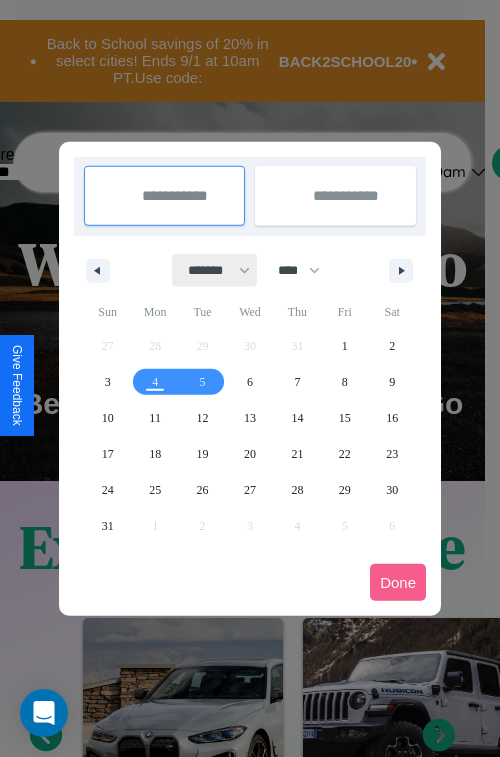 click on "******* ******** ***** ***** *** **** **** ****** ********* ******* ******** ********" at bounding box center [215, 270] 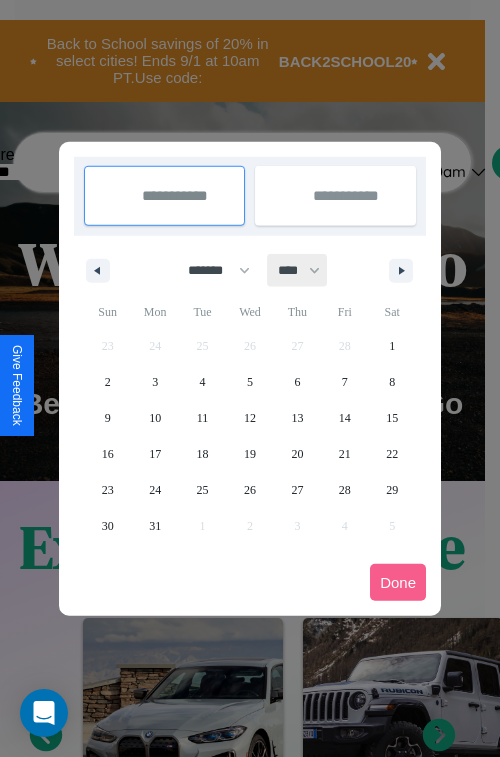 click on "**** **** **** **** **** **** **** **** **** **** **** **** **** **** **** **** **** **** **** **** **** **** **** **** **** **** **** **** **** **** **** **** **** **** **** **** **** **** **** **** **** **** **** **** **** **** **** **** **** **** **** **** **** **** **** **** **** **** **** **** **** **** **** **** **** **** **** **** **** **** **** **** **** **** **** **** **** **** **** **** **** **** **** **** **** **** **** **** **** **** **** **** **** **** **** **** **** **** **** **** **** **** **** **** **** **** **** **** **** **** **** **** **** **** **** **** **** **** **** **** ****" at bounding box center (298, 270) 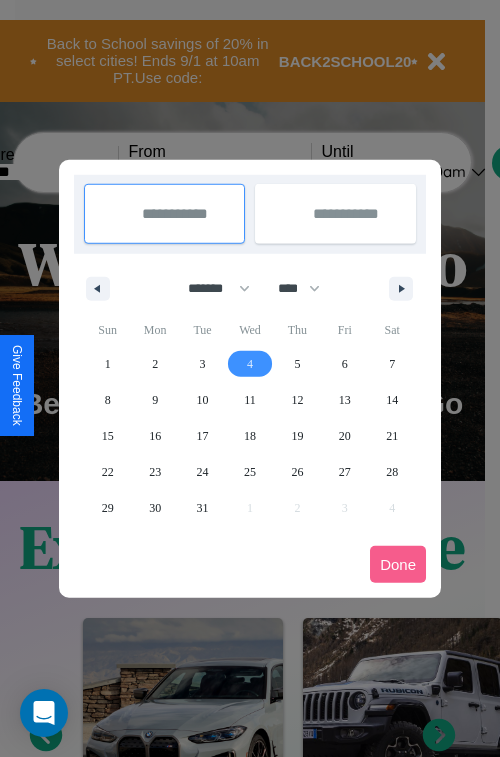click on "4" at bounding box center [250, 364] 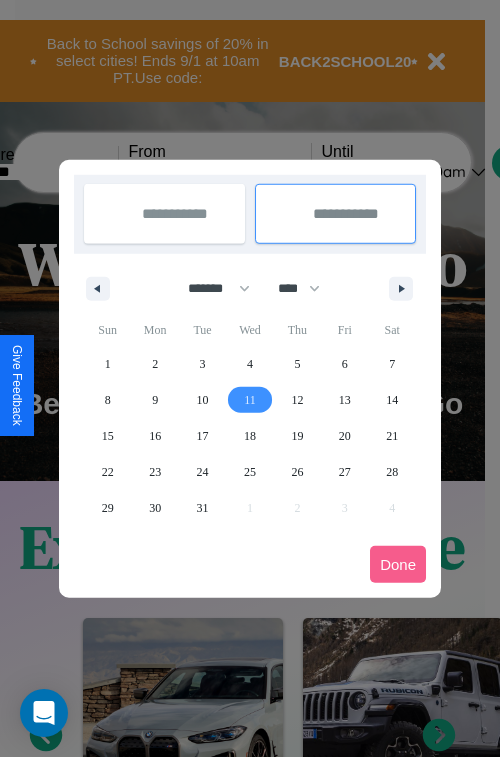click on "11" at bounding box center (250, 400) 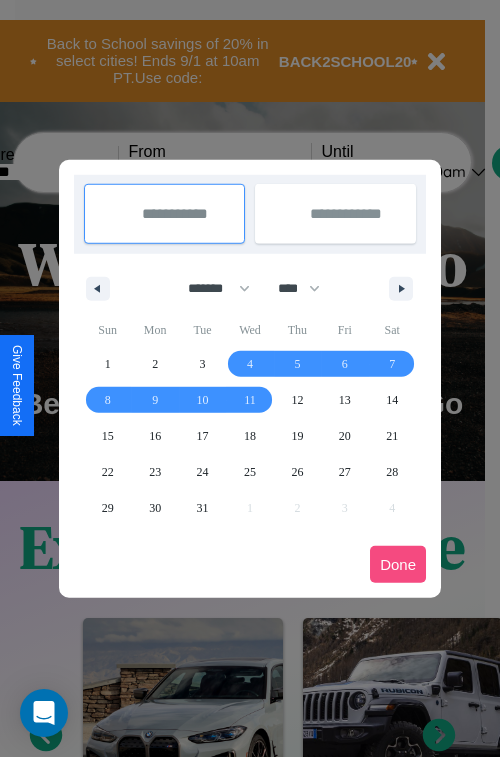 click on "Done" at bounding box center (398, 564) 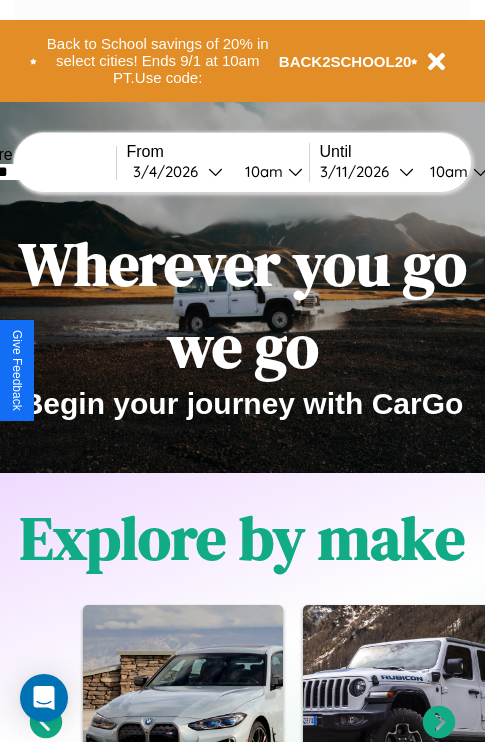 click on "10am" at bounding box center (261, 171) 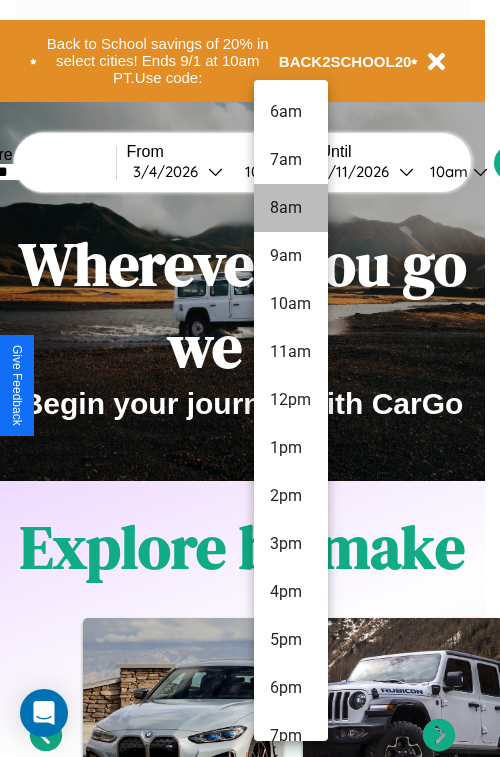 click on "9am" at bounding box center (291, 256) 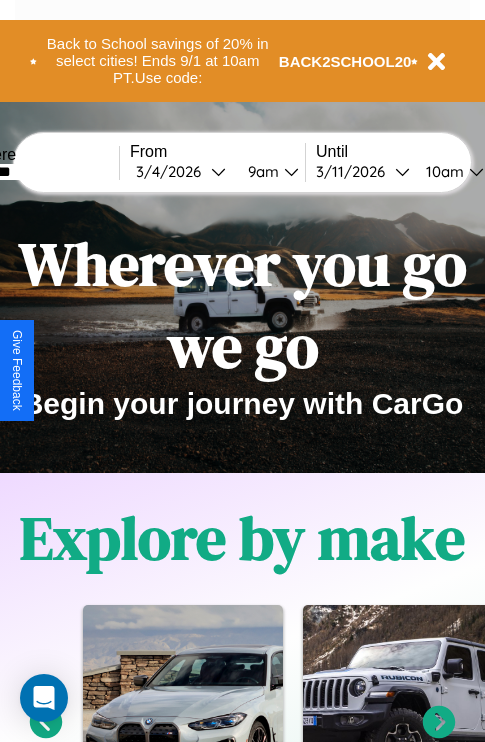 click on "10am" at bounding box center [442, 171] 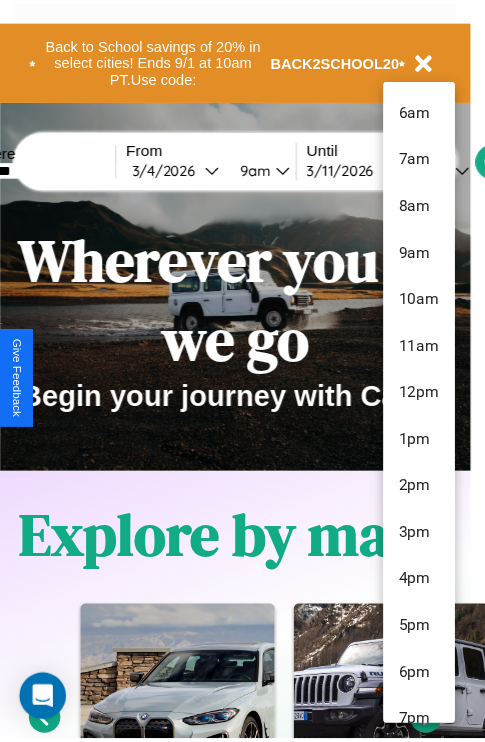 scroll, scrollTop: 163, scrollLeft: 0, axis: vertical 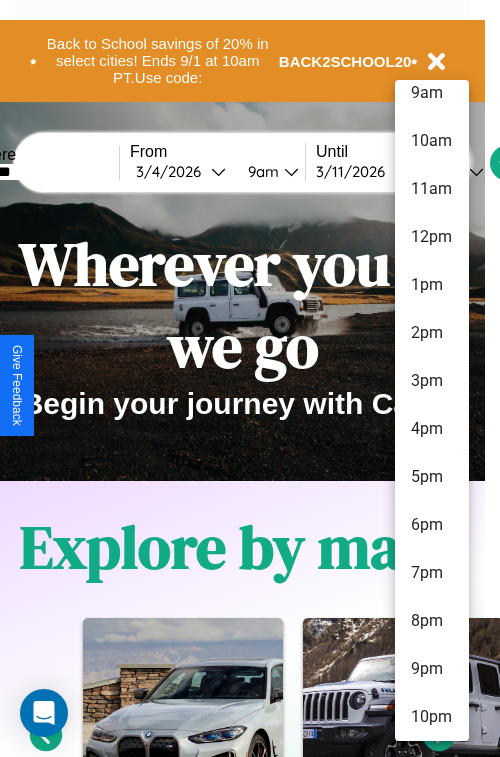 click on "10pm" at bounding box center (432, 717) 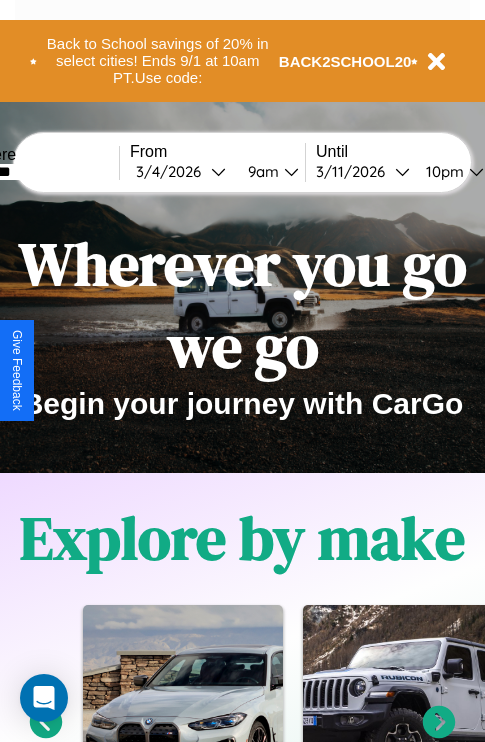 scroll, scrollTop: 0, scrollLeft: 66, axis: horizontal 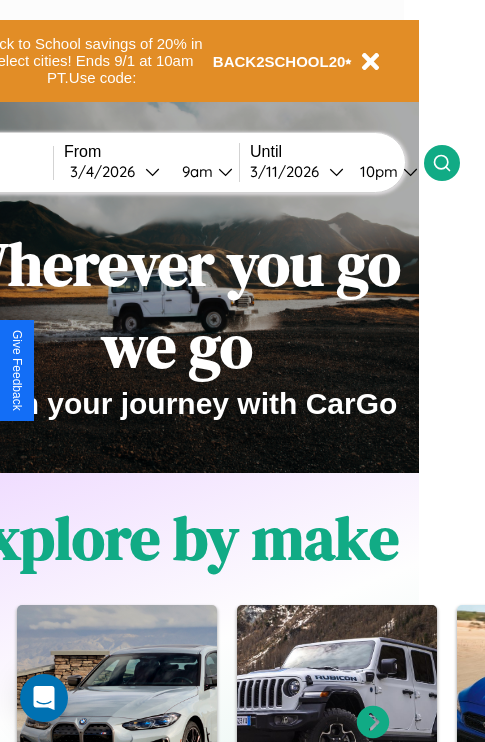 click 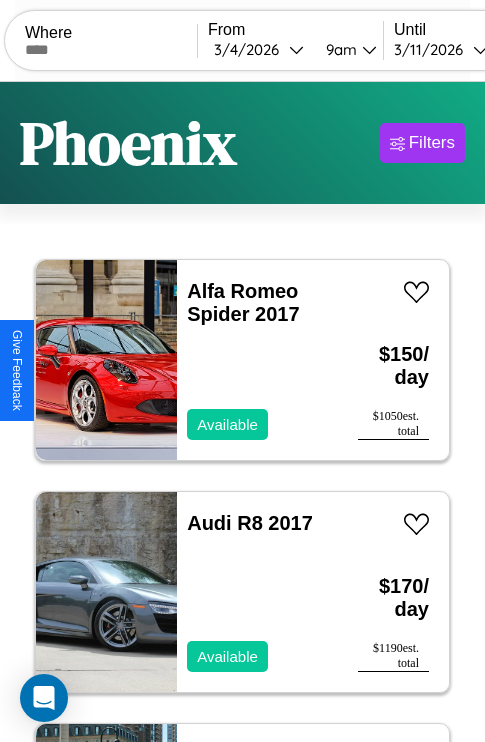 scroll, scrollTop: 79, scrollLeft: 0, axis: vertical 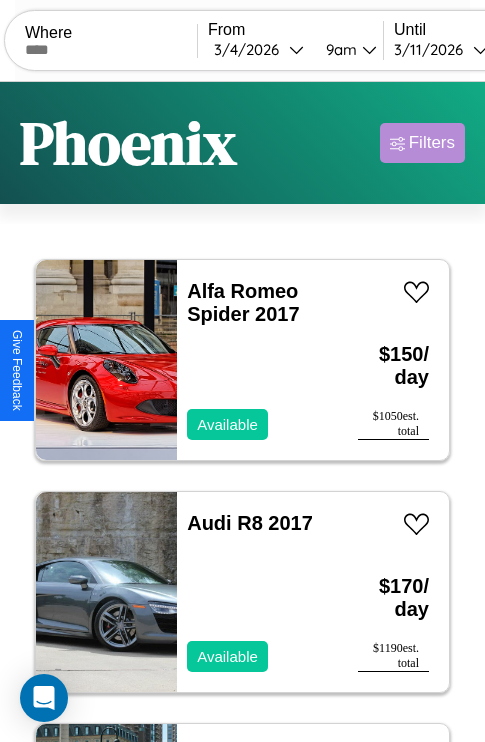 click on "Filters" at bounding box center [432, 143] 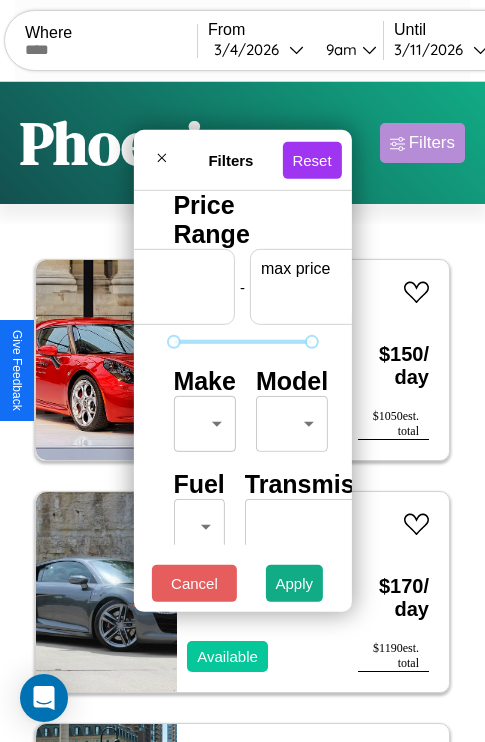 scroll, scrollTop: 0, scrollLeft: 124, axis: horizontal 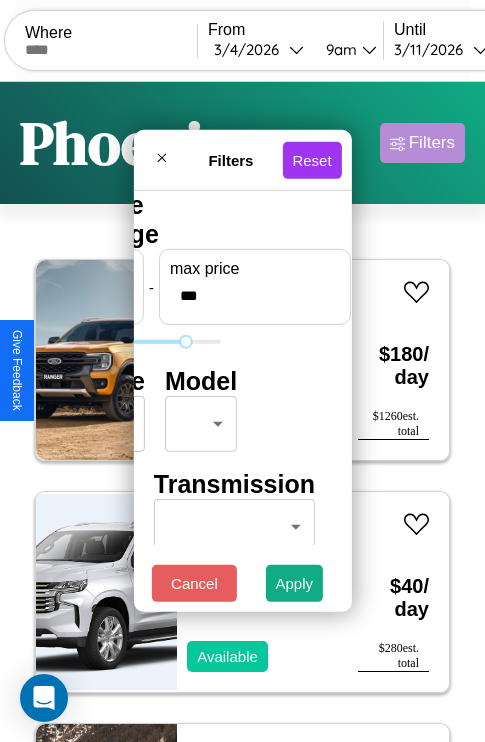 type on "***" 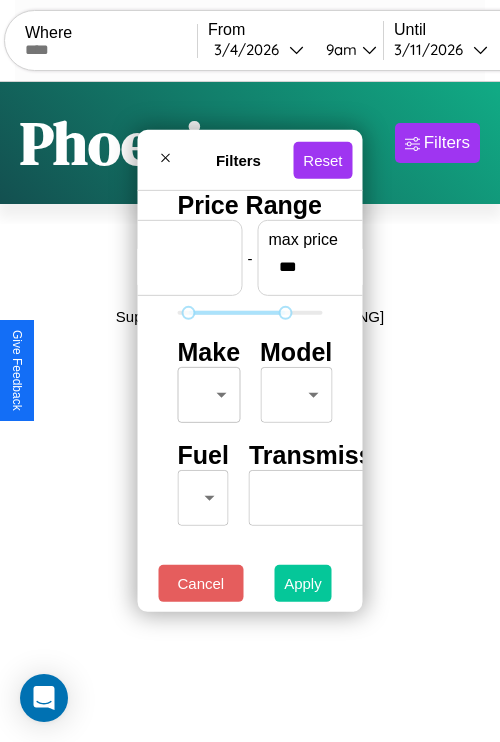 type on "**" 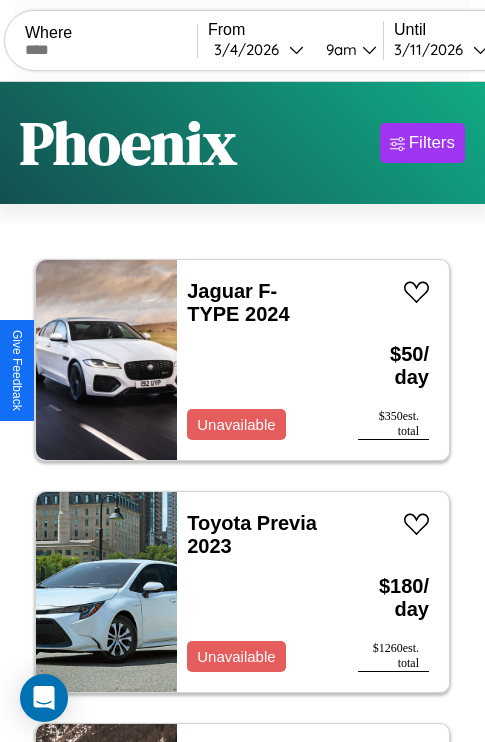 scroll, scrollTop: 79, scrollLeft: 0, axis: vertical 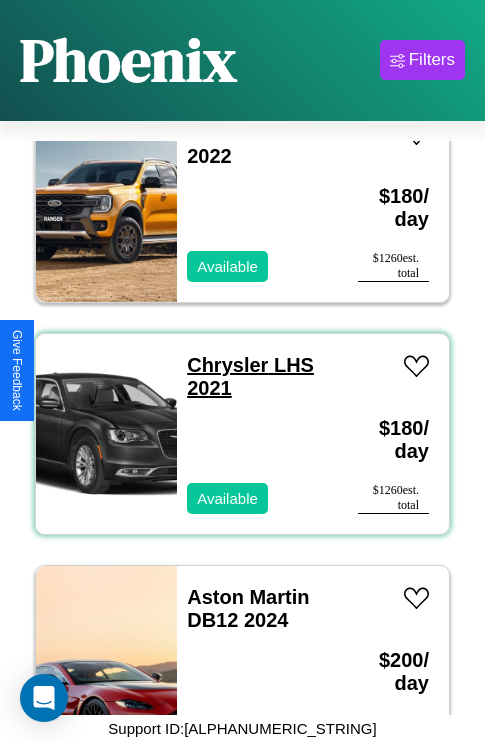 click on "Chrysler   LHS   2021" at bounding box center [250, 376] 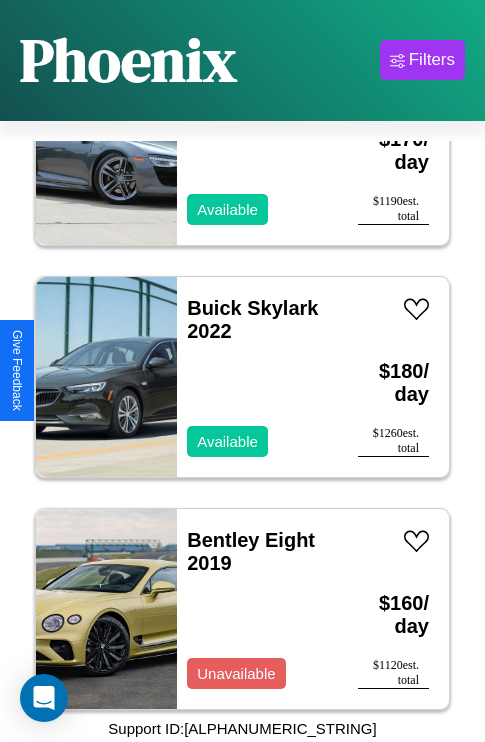 scroll, scrollTop: 2627, scrollLeft: 0, axis: vertical 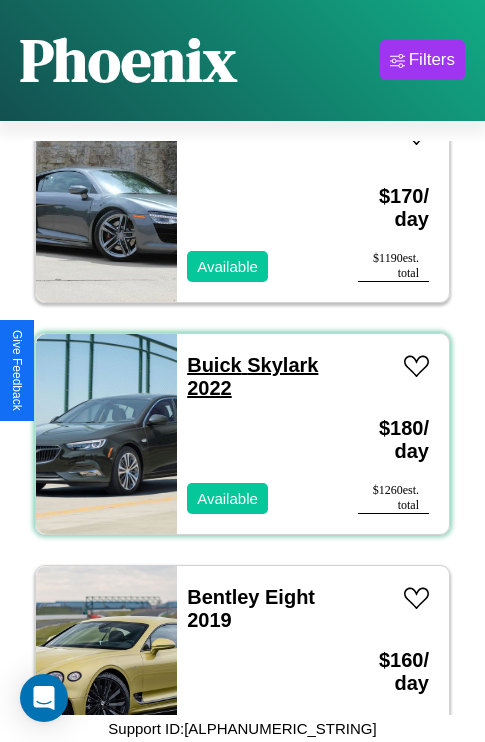 click on "Buick   Skylark   2022" at bounding box center (252, 376) 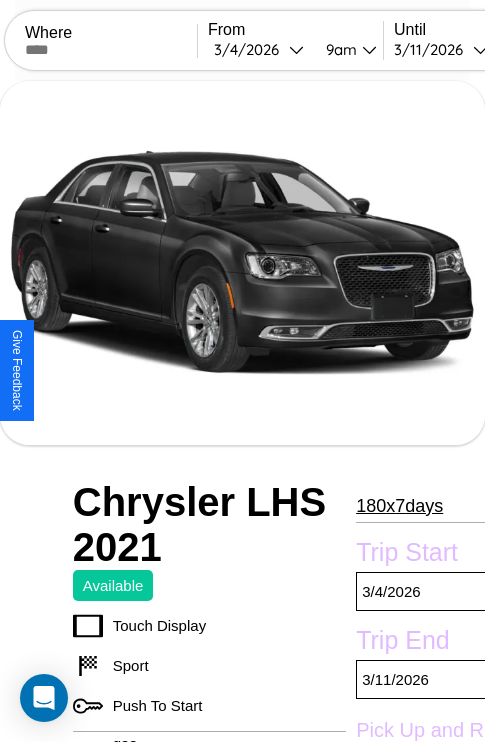 scroll, scrollTop: 135, scrollLeft: 0, axis: vertical 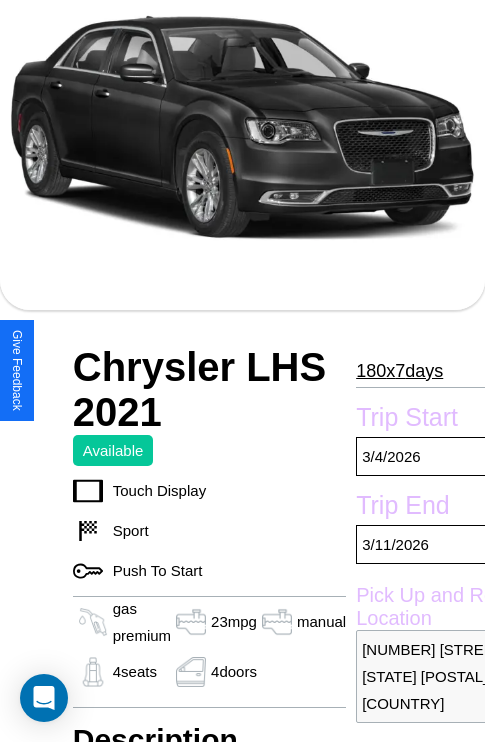 click on "180  x  7  days" at bounding box center [399, 371] 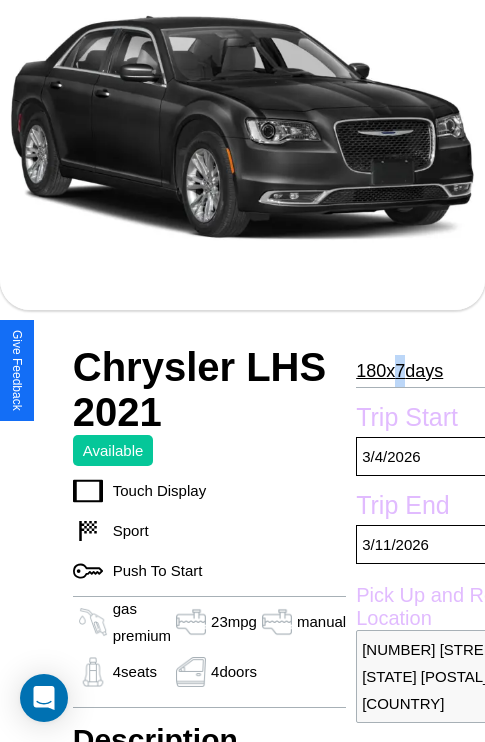 click on "180  x  7  days" at bounding box center (399, 371) 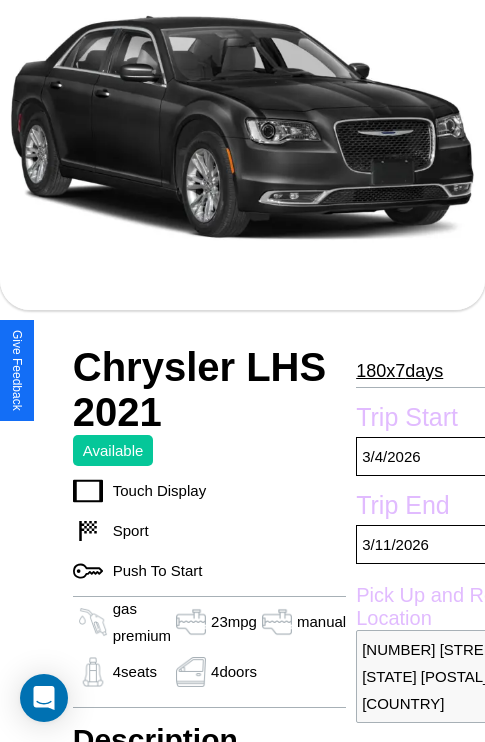 click on "180  x  7  days" at bounding box center (399, 371) 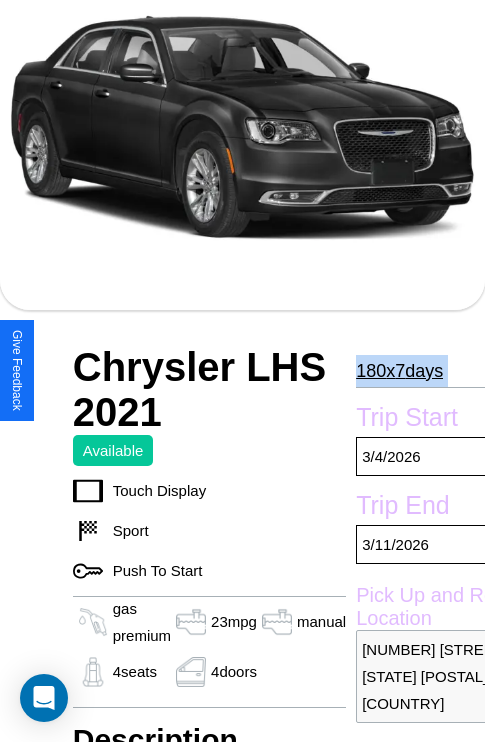 click on "180  x  7  days" at bounding box center (399, 371) 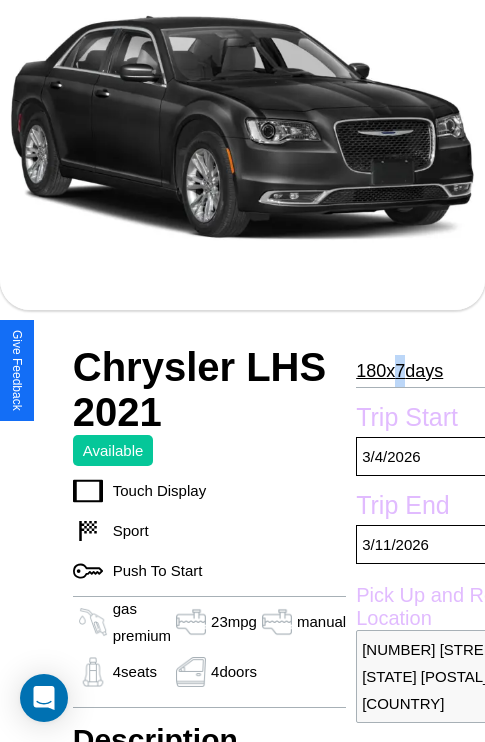 click on "180  x  7  days" at bounding box center [399, 371] 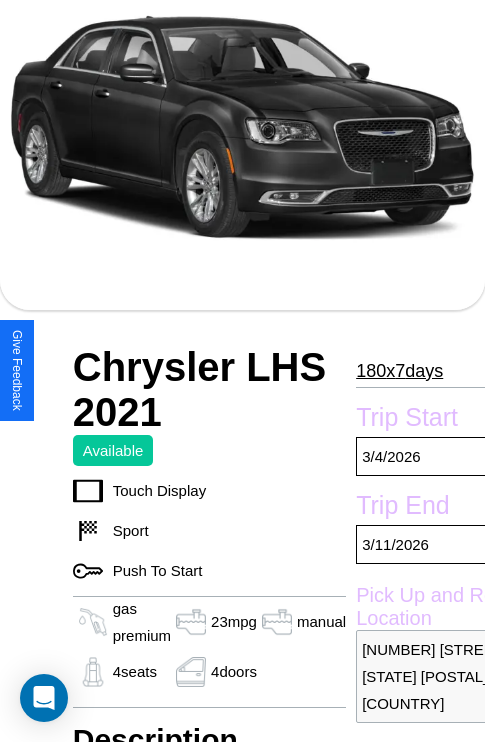 scroll, scrollTop: 710, scrollLeft: 71, axis: both 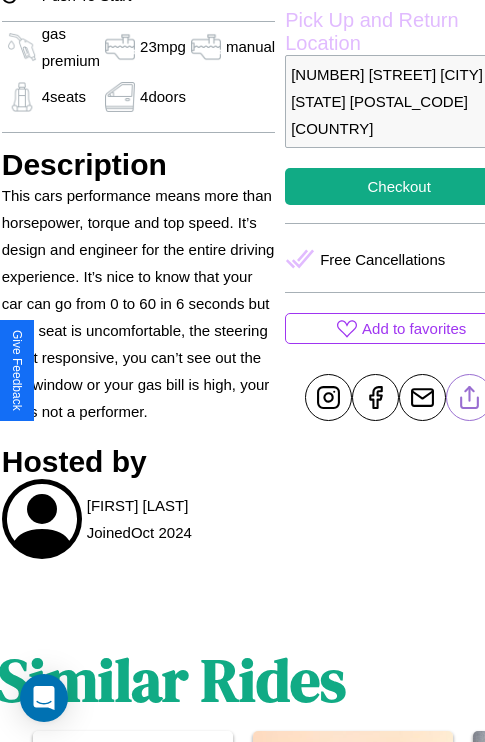 click 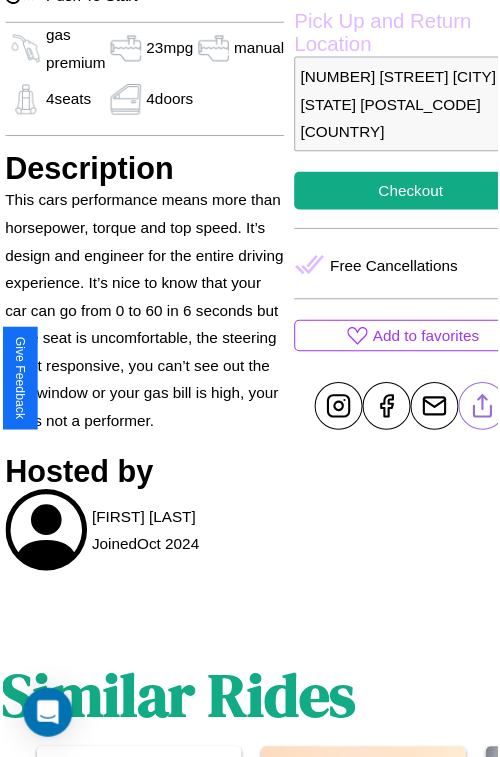 scroll, scrollTop: 221, scrollLeft: 91, axis: both 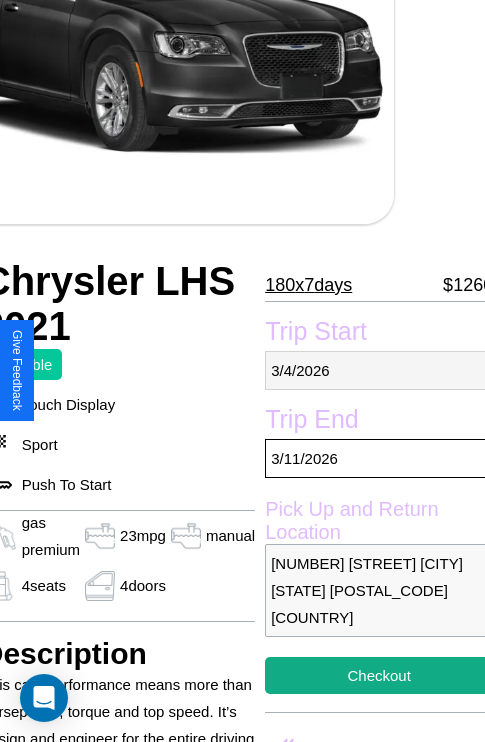 click on "3 / 4 / 2026" at bounding box center (379, 370) 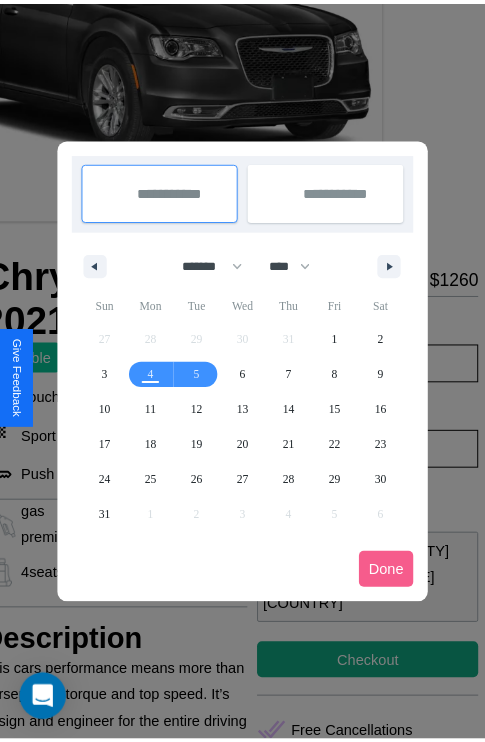 scroll, scrollTop: 0, scrollLeft: 91, axis: horizontal 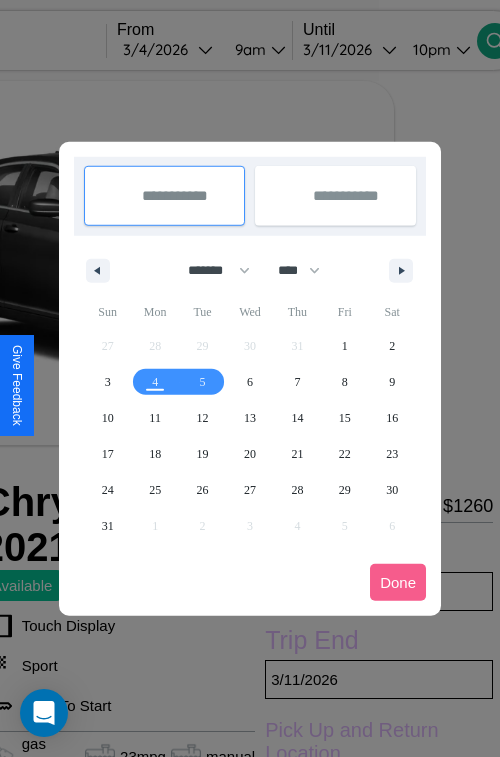 click at bounding box center [250, 378] 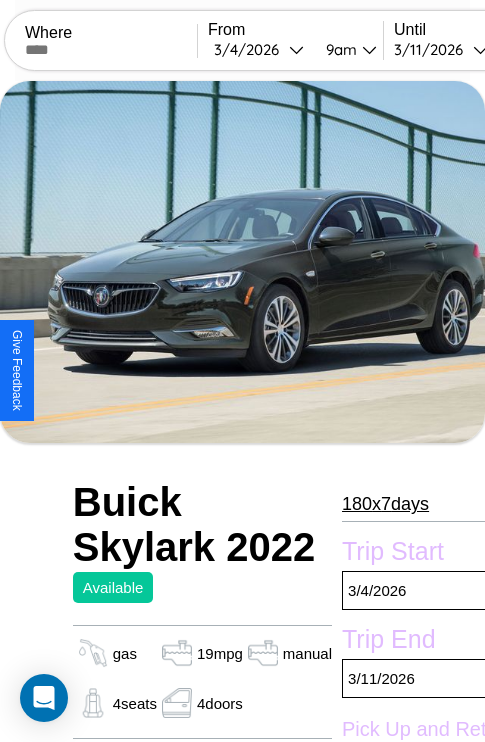 scroll, scrollTop: 133, scrollLeft: 0, axis: vertical 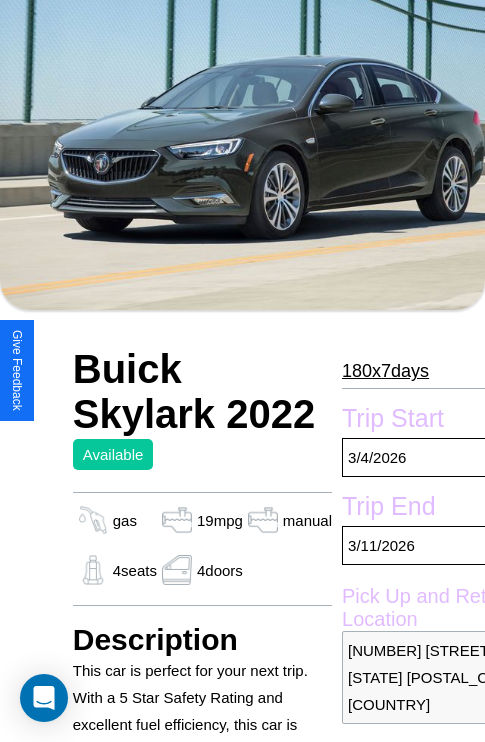 click on "180  x  7  days" at bounding box center [385, 371] 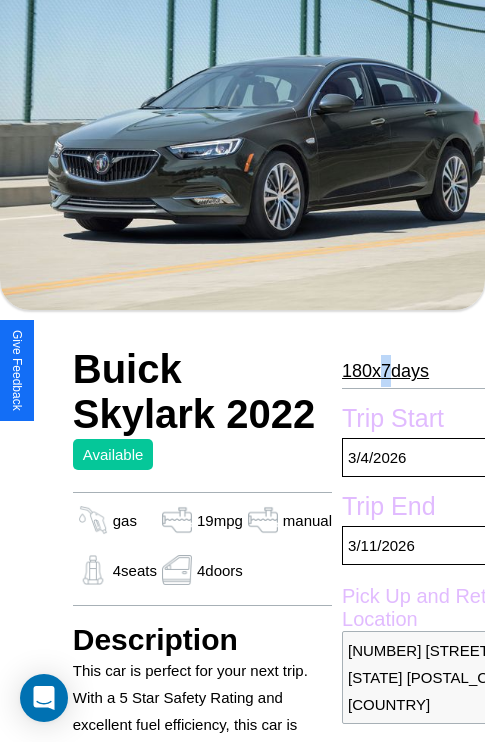 click on "180  x  7  days" at bounding box center [385, 371] 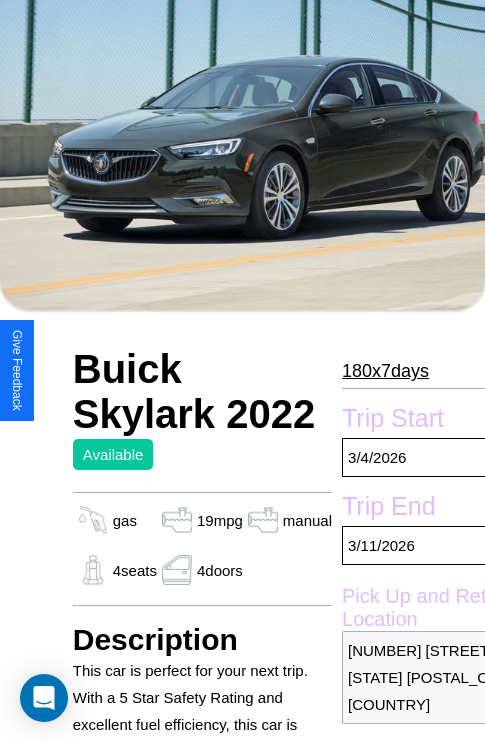 click on "180  x  7  days" at bounding box center (385, 371) 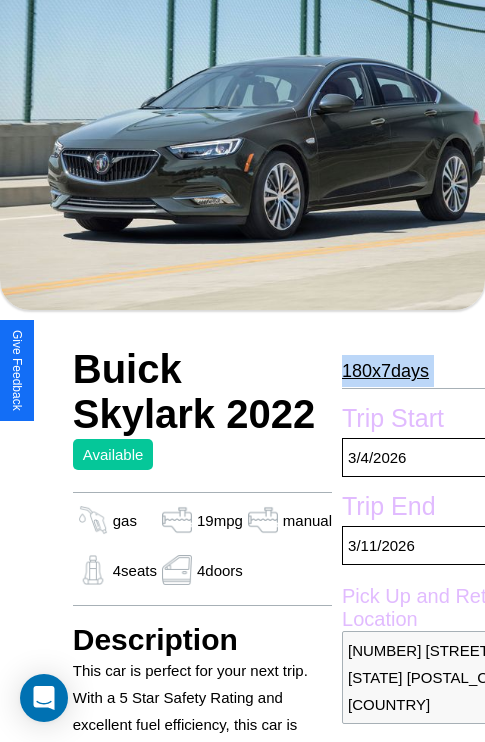 click on "180  x  7  days" at bounding box center [385, 371] 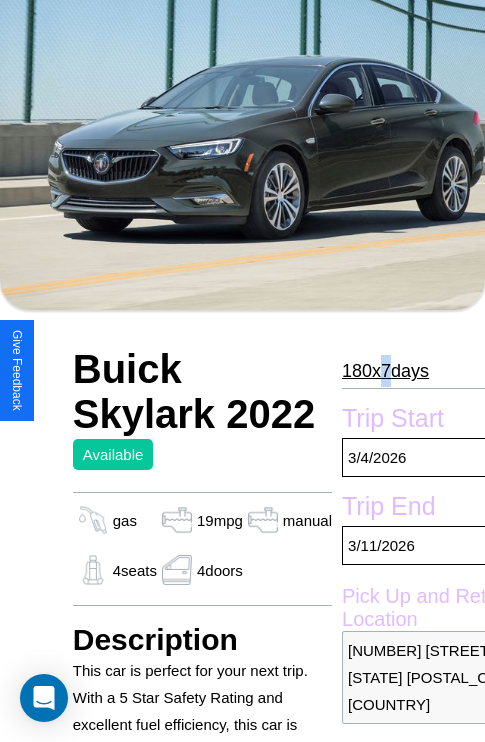 click on "180  x  7  days" at bounding box center (385, 371) 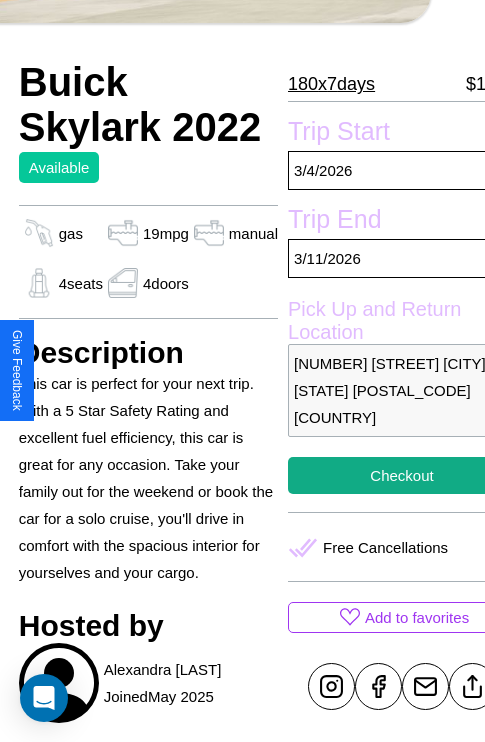 scroll, scrollTop: 497, scrollLeft: 68, axis: both 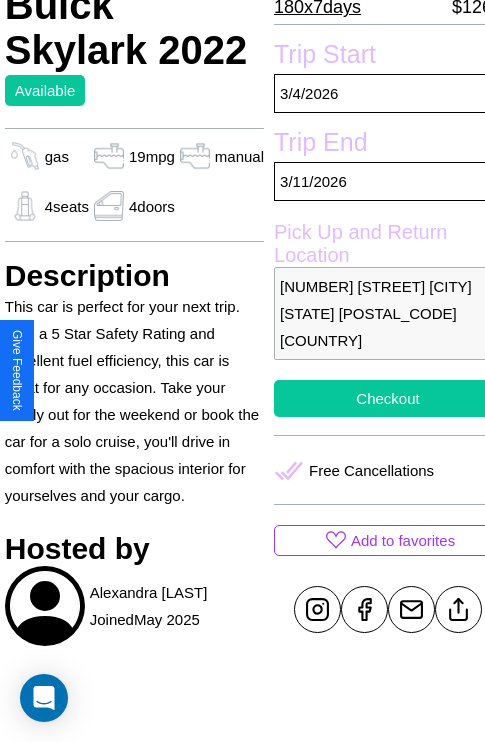 click on "Checkout" at bounding box center [388, 398] 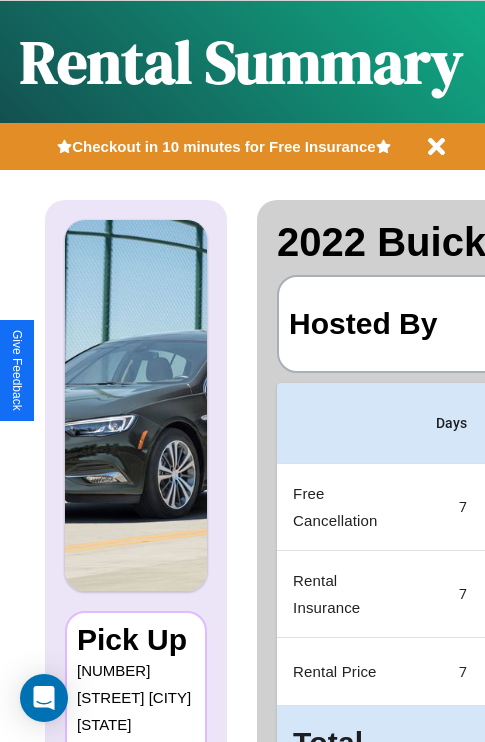 scroll, scrollTop: 0, scrollLeft: 378, axis: horizontal 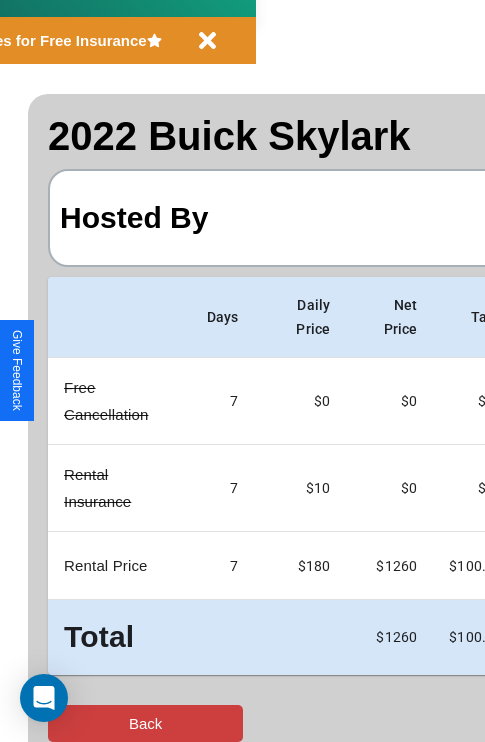 click on "Back" at bounding box center (145, 723) 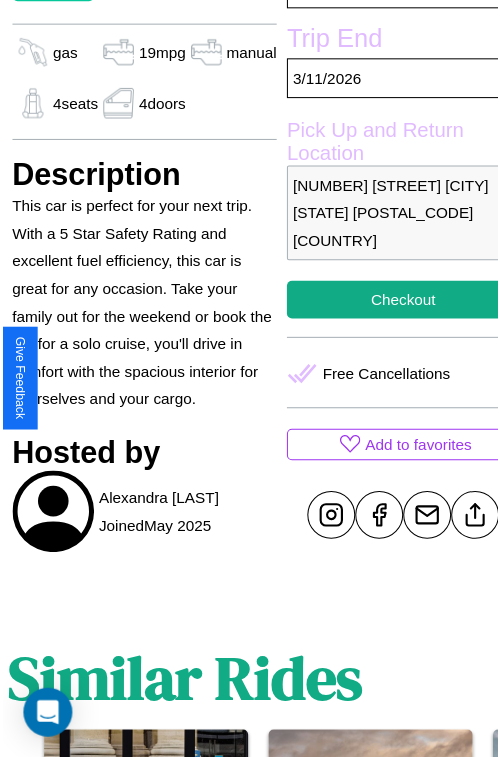 scroll, scrollTop: 639, scrollLeft: 68, axis: both 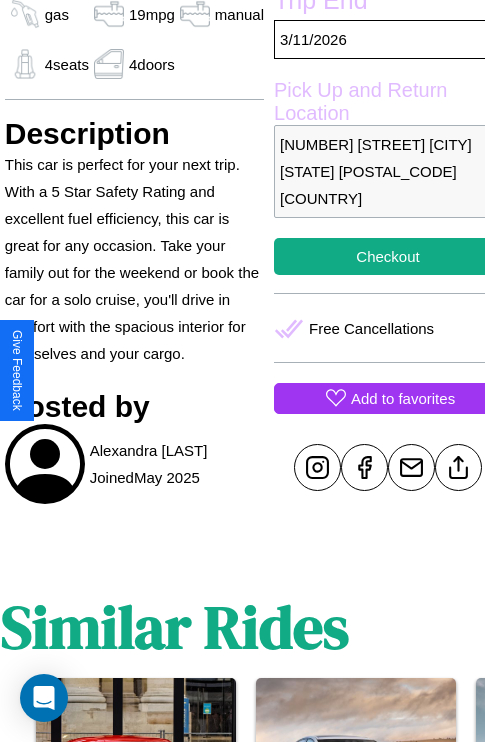 click on "Add to favorites" at bounding box center (403, 398) 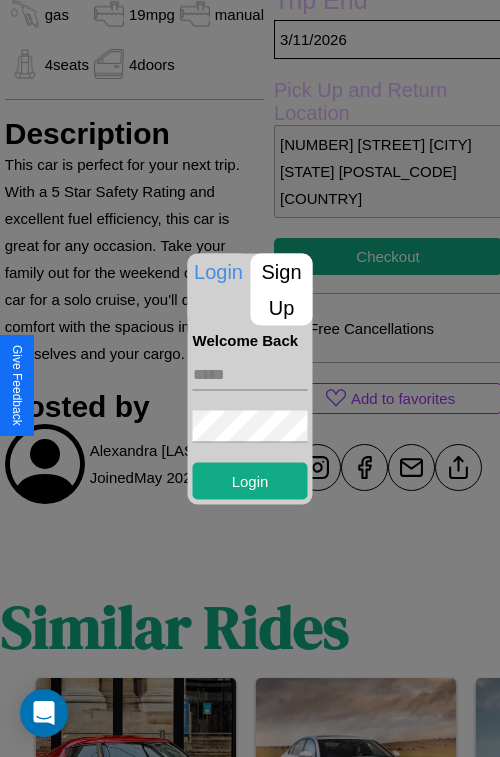 click on "Sign Up" at bounding box center [282, 289] 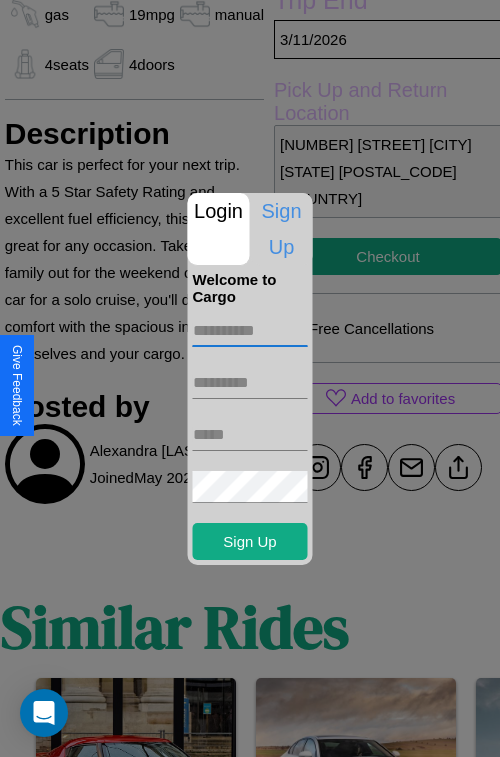 click at bounding box center [250, 331] 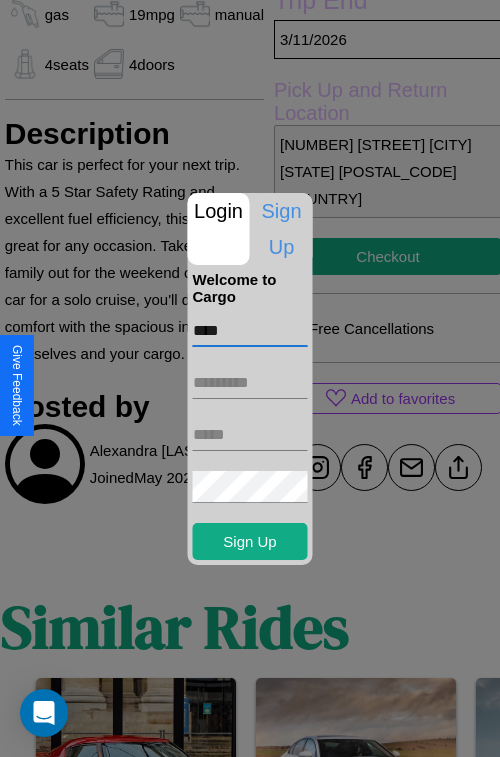 type on "****" 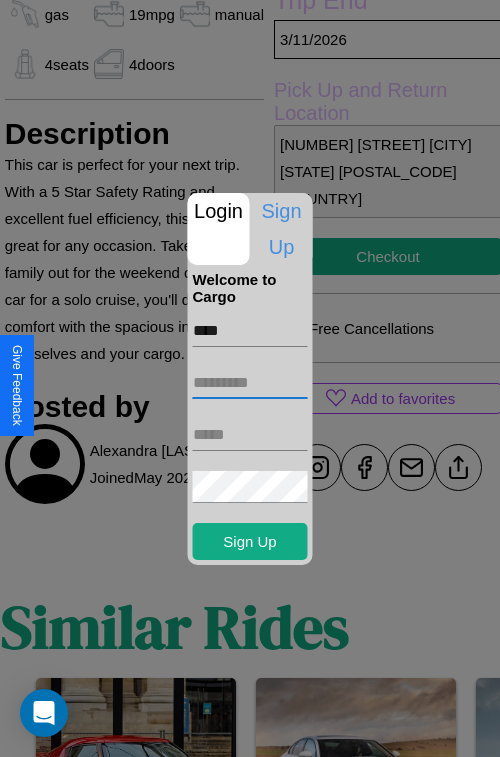 click at bounding box center [250, 383] 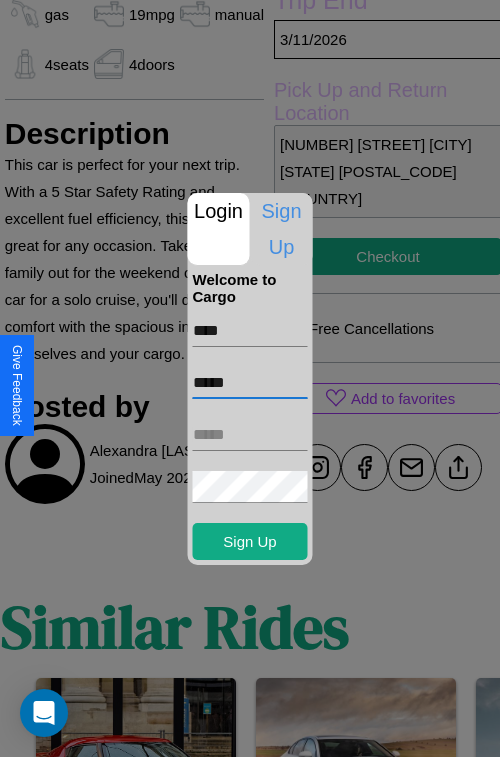 type on "*****" 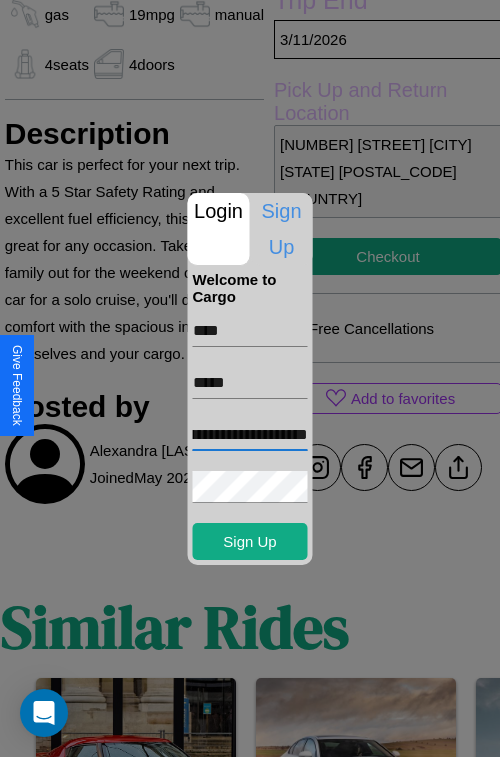 scroll, scrollTop: 0, scrollLeft: 83, axis: horizontal 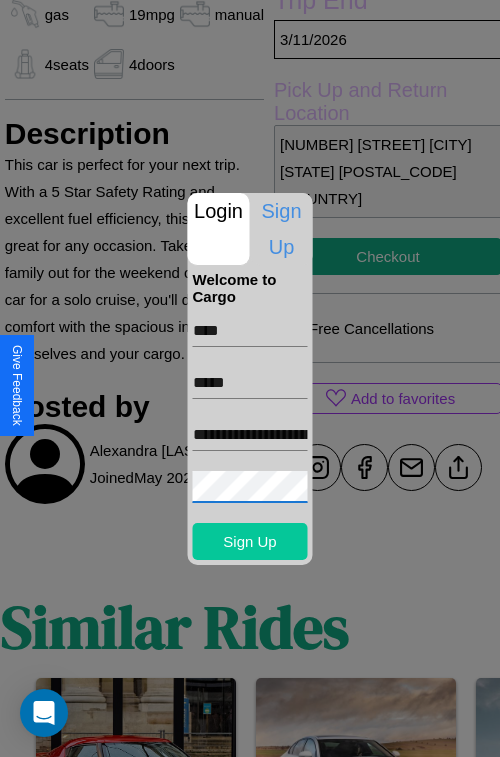 click on "Sign Up" at bounding box center (250, 541) 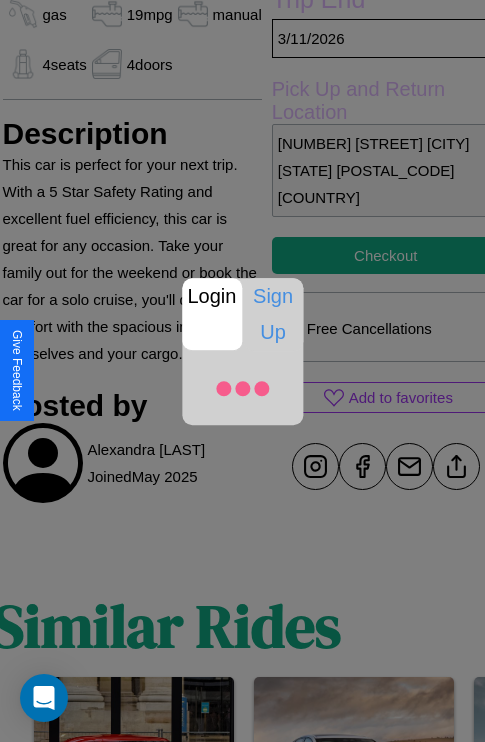 scroll, scrollTop: 639, scrollLeft: 68, axis: both 